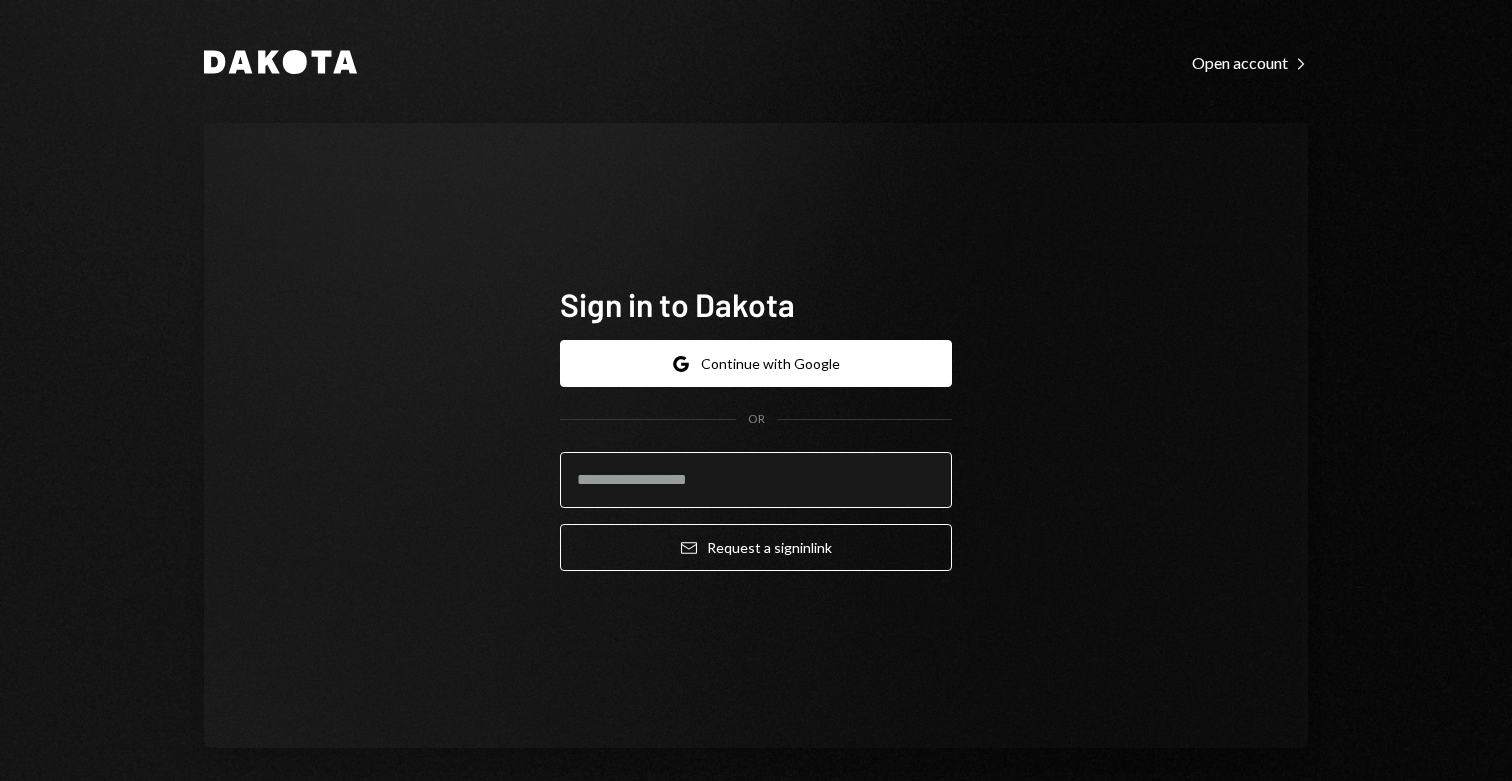 scroll, scrollTop: 0, scrollLeft: 0, axis: both 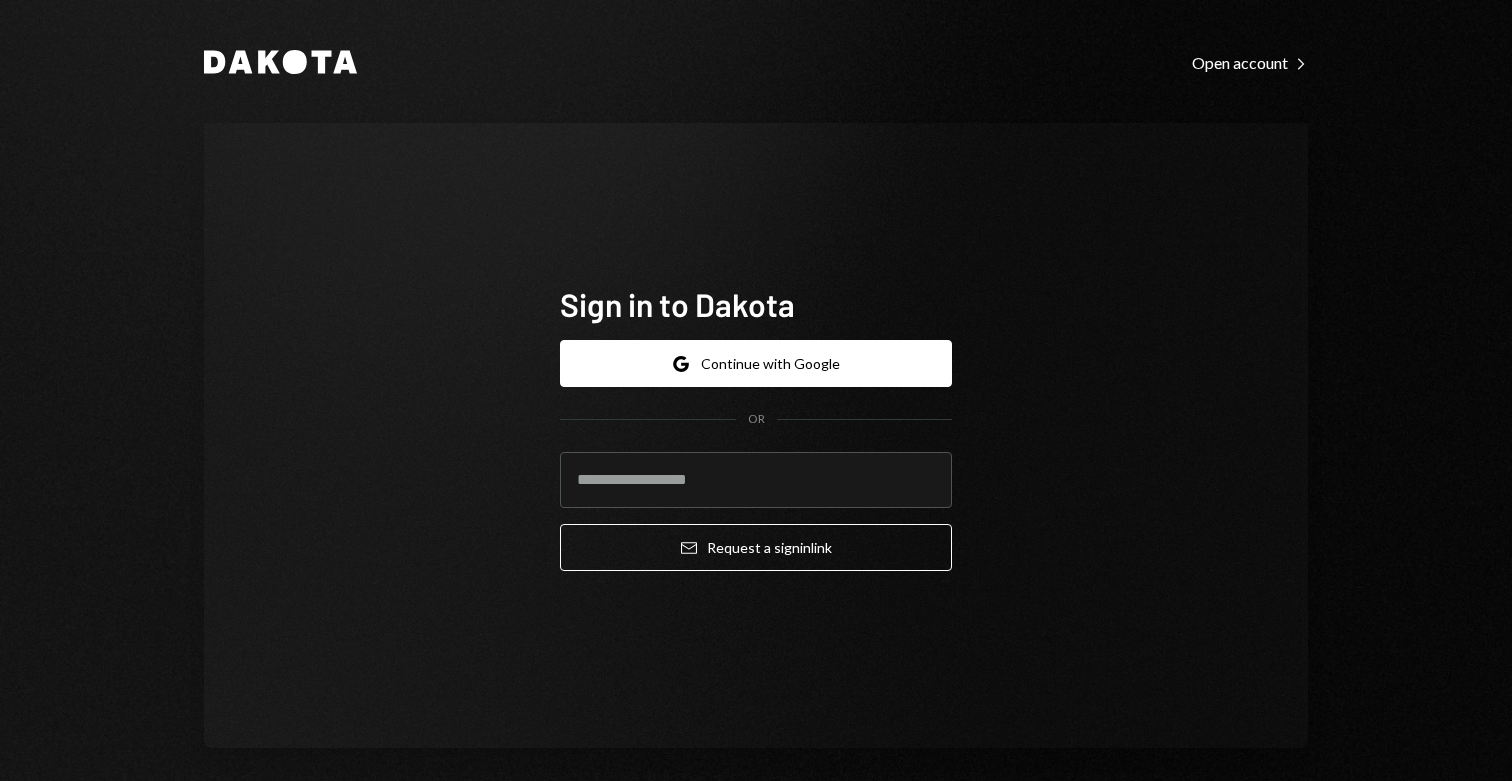 click on "Google  Continue with Google OR Email Request a sign  in  link" at bounding box center (756, 455) 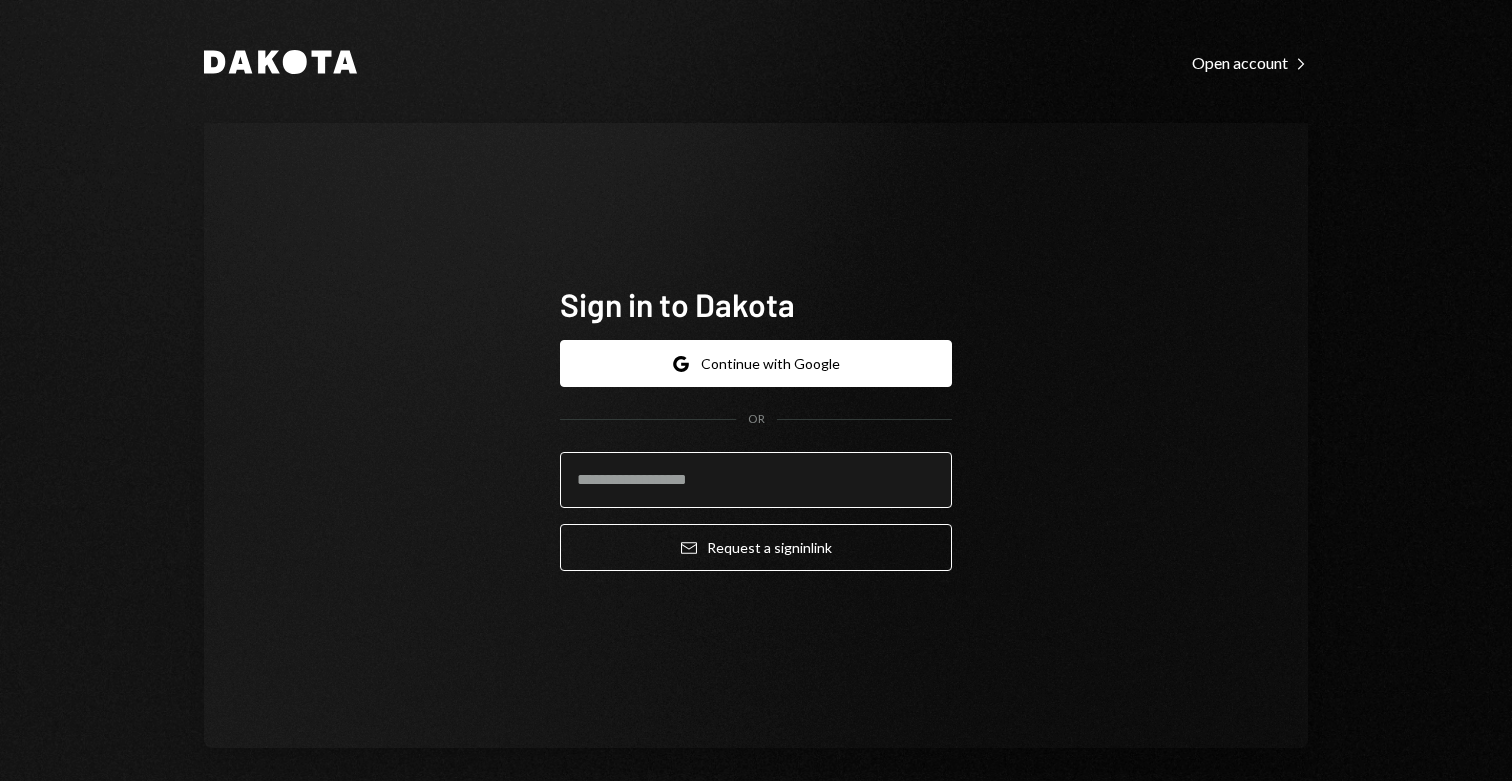 click at bounding box center (756, 480) 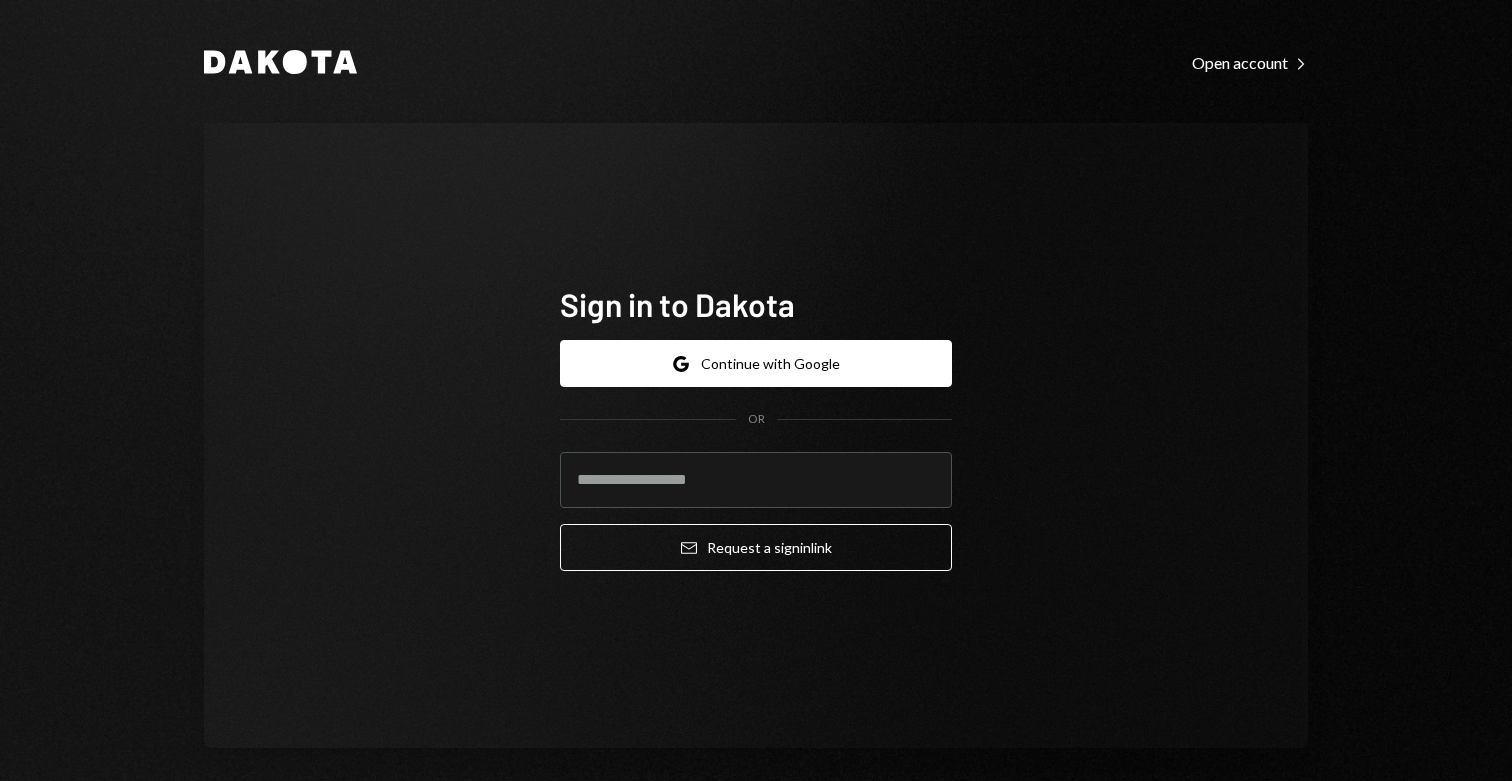 type on "**********" 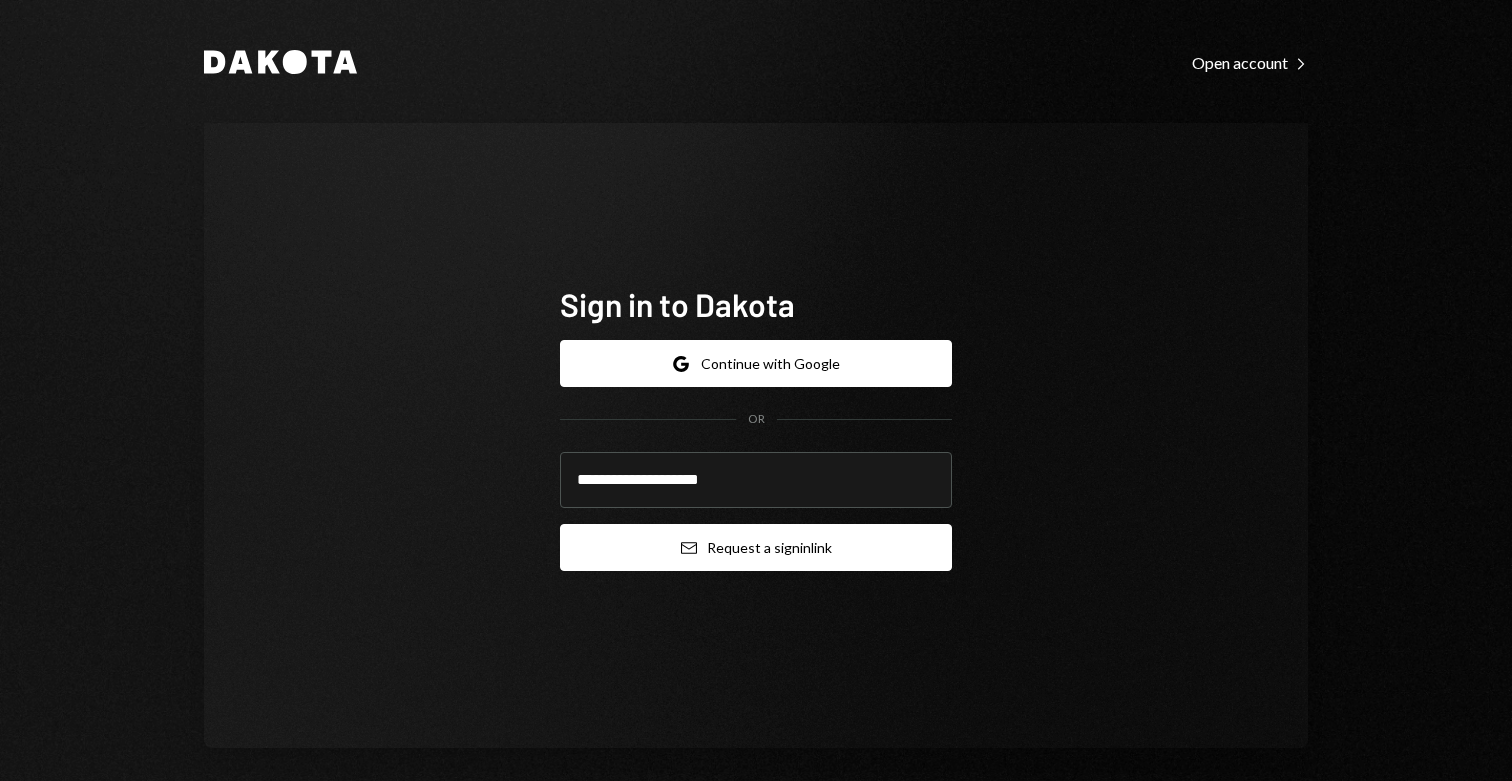 click on "Email Request a sign  in  link" at bounding box center (756, 547) 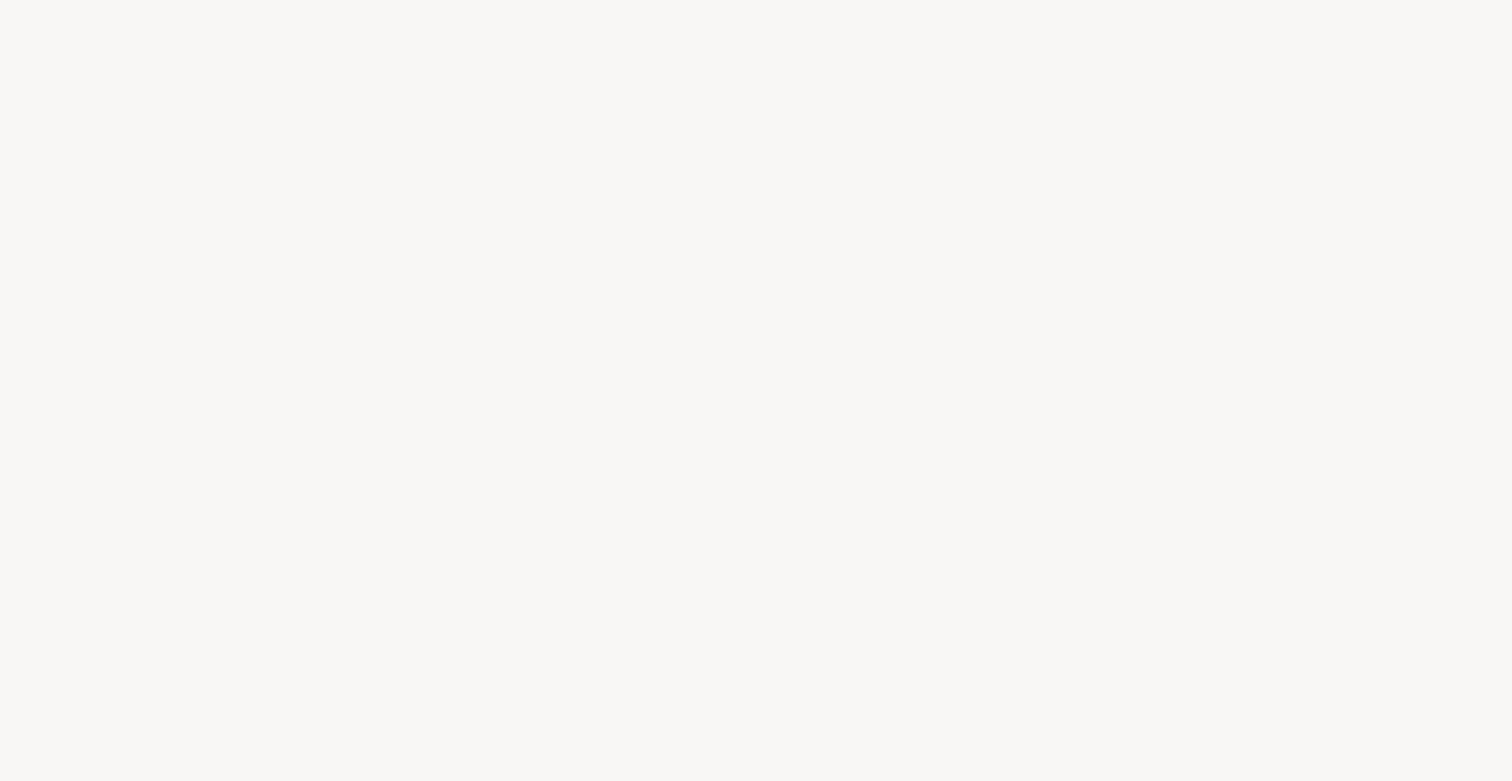 scroll, scrollTop: 0, scrollLeft: 0, axis: both 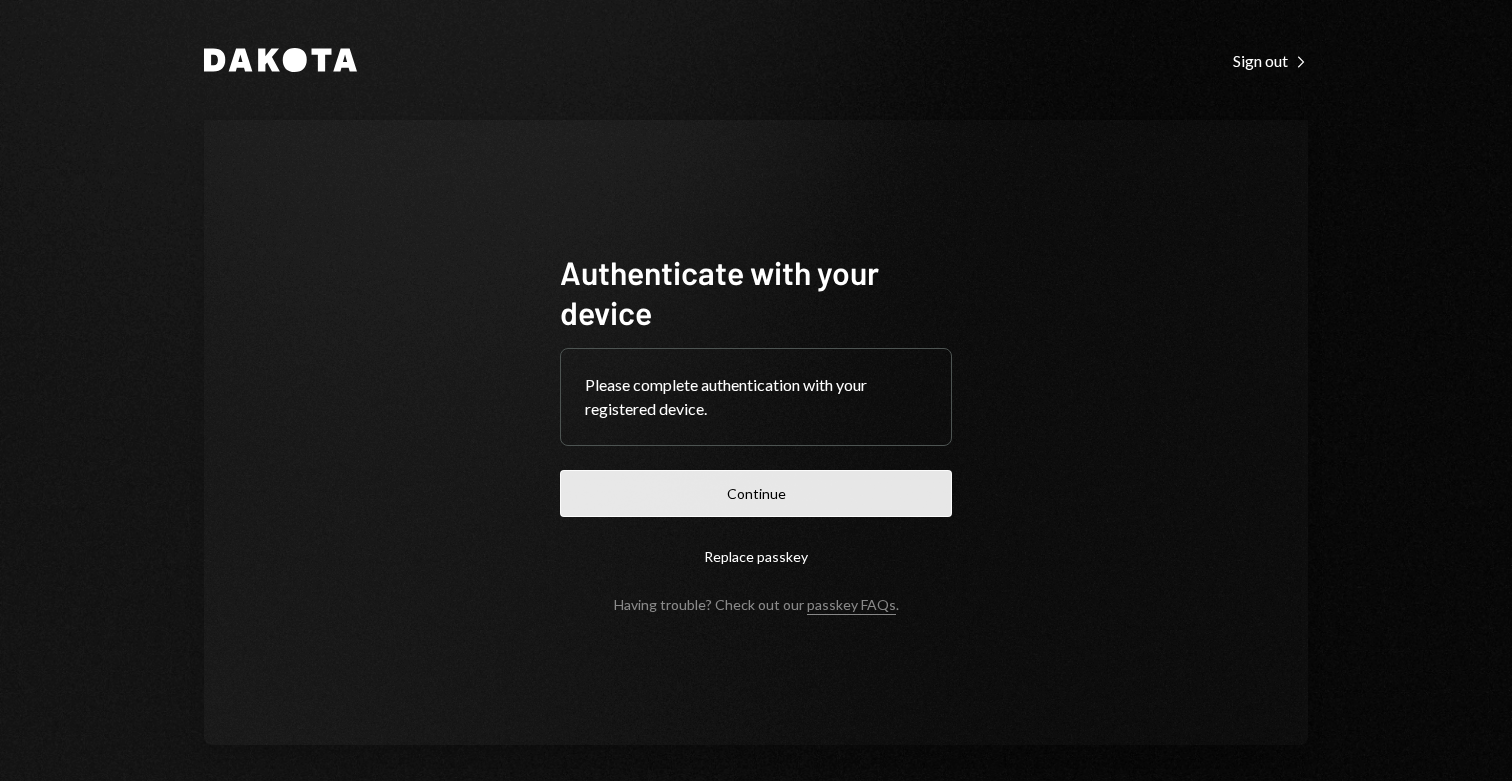click on "Continue" at bounding box center (756, 493) 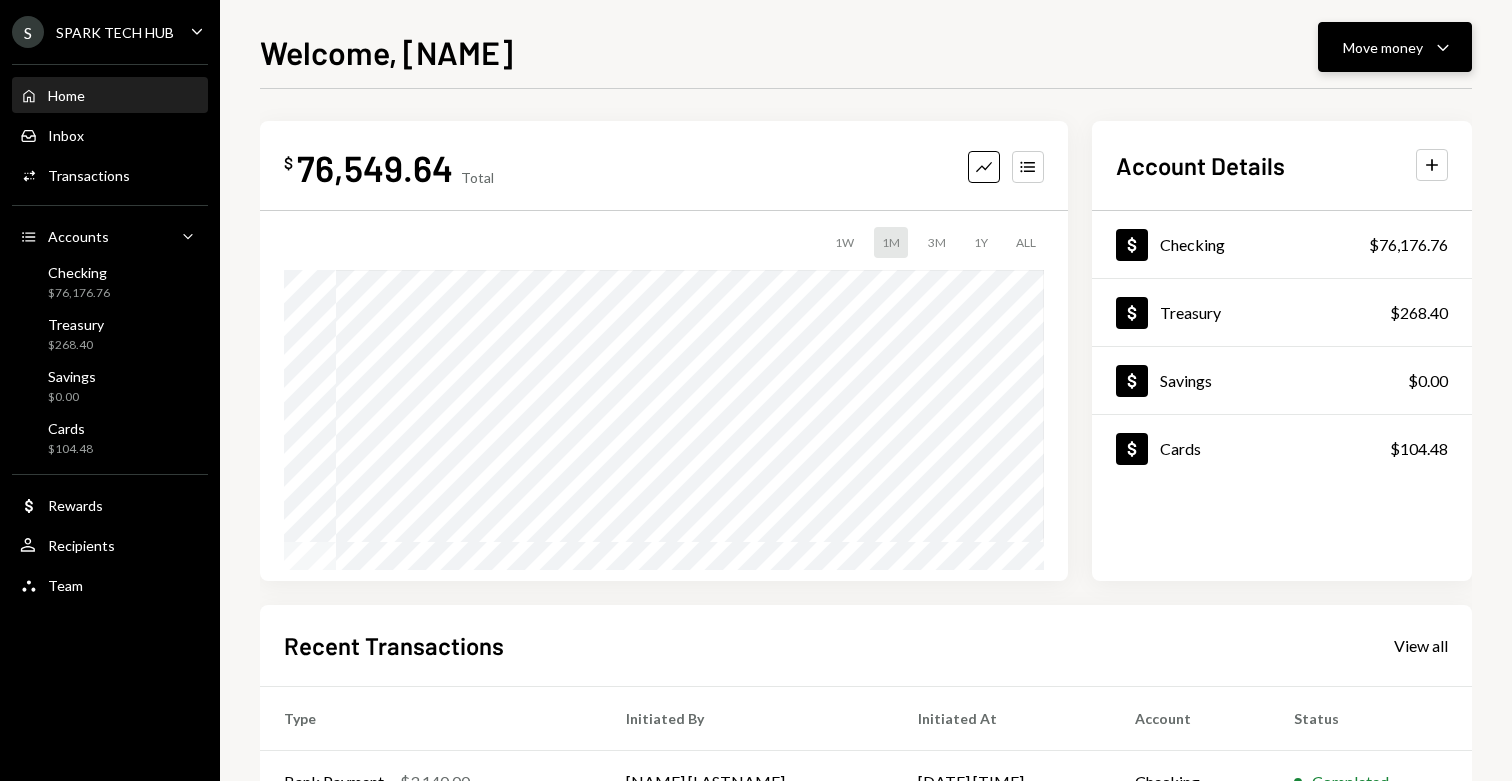 click on "Move money Caret Down" at bounding box center (1395, 47) 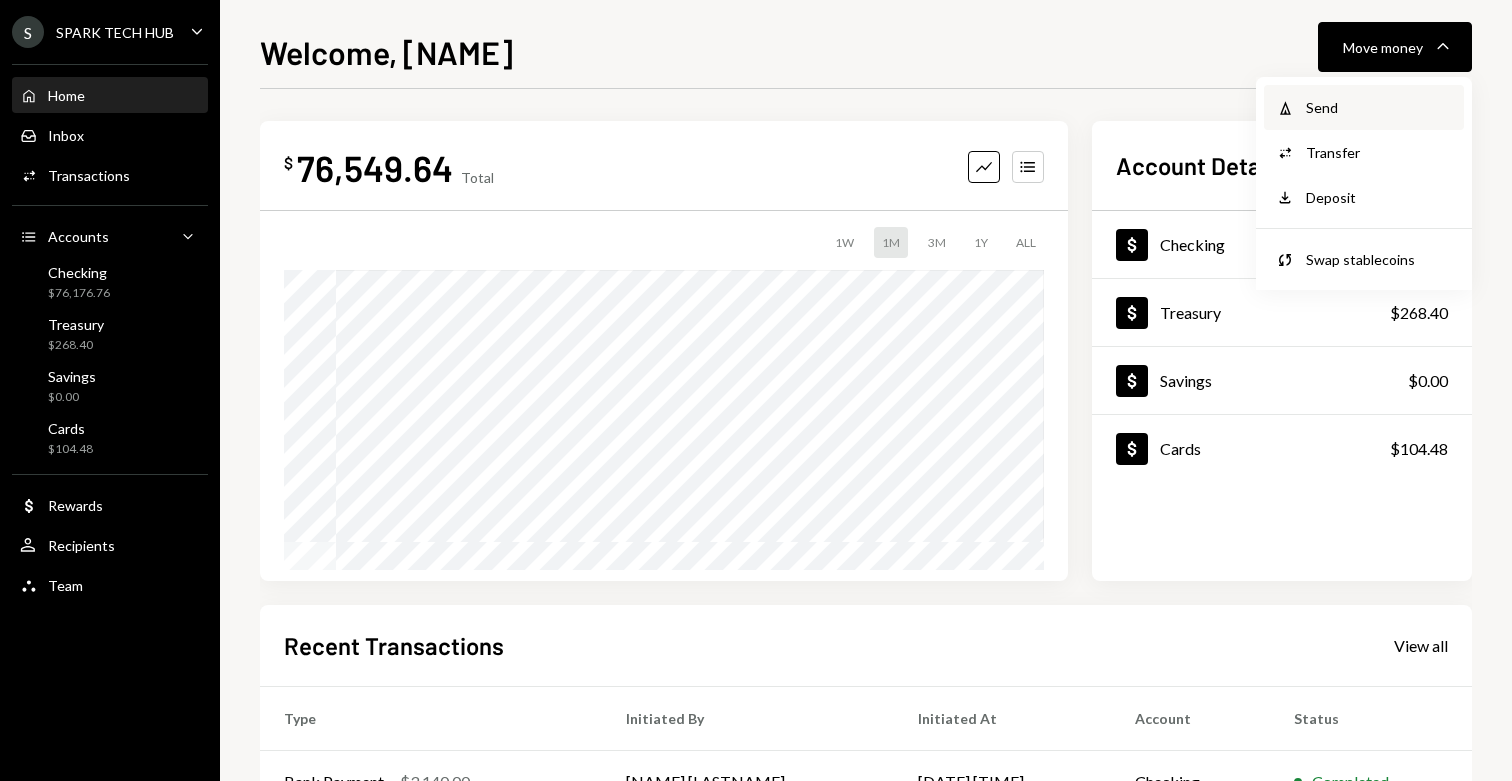 click on "Send" at bounding box center [1379, 107] 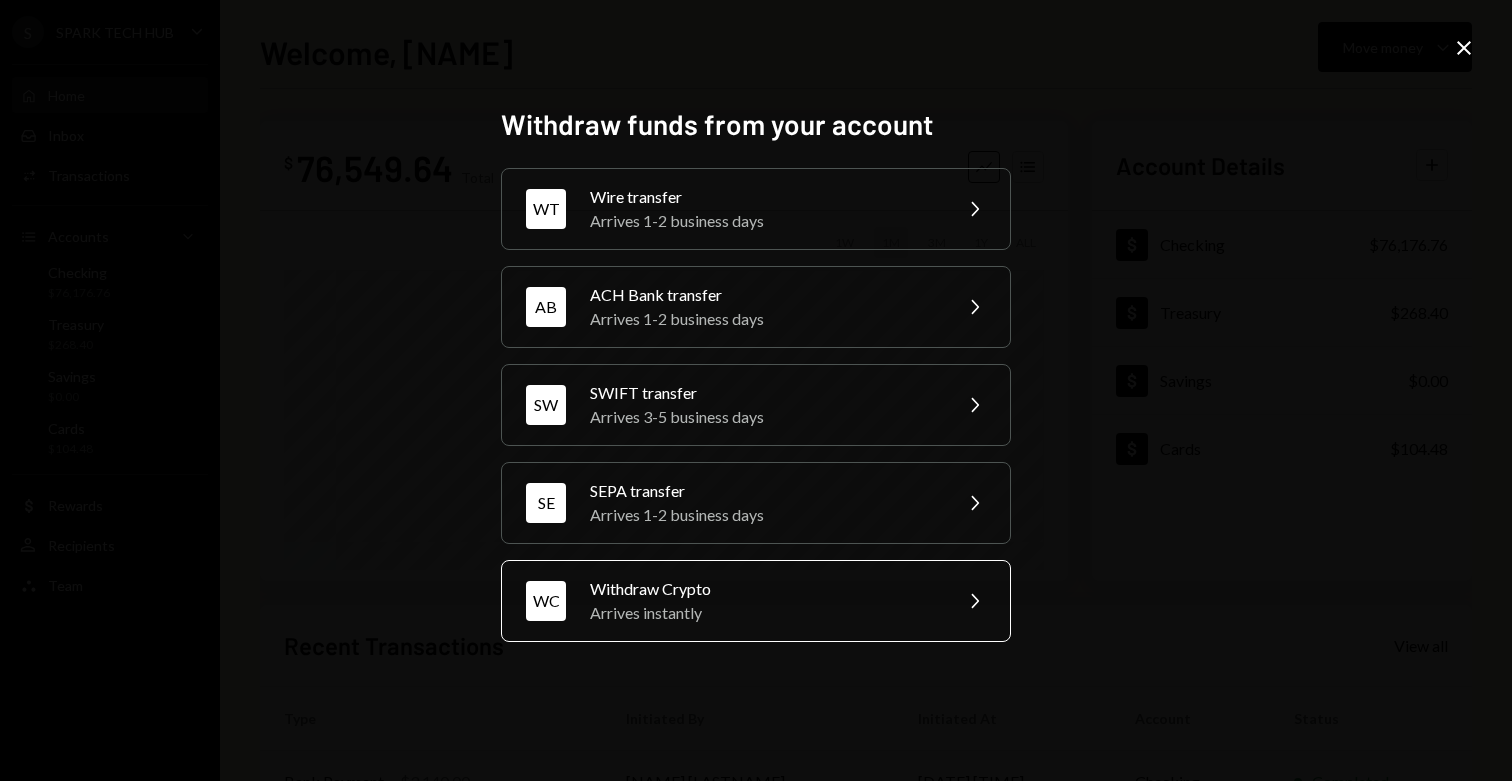 click on "Withdraw Crypto" at bounding box center (764, 589) 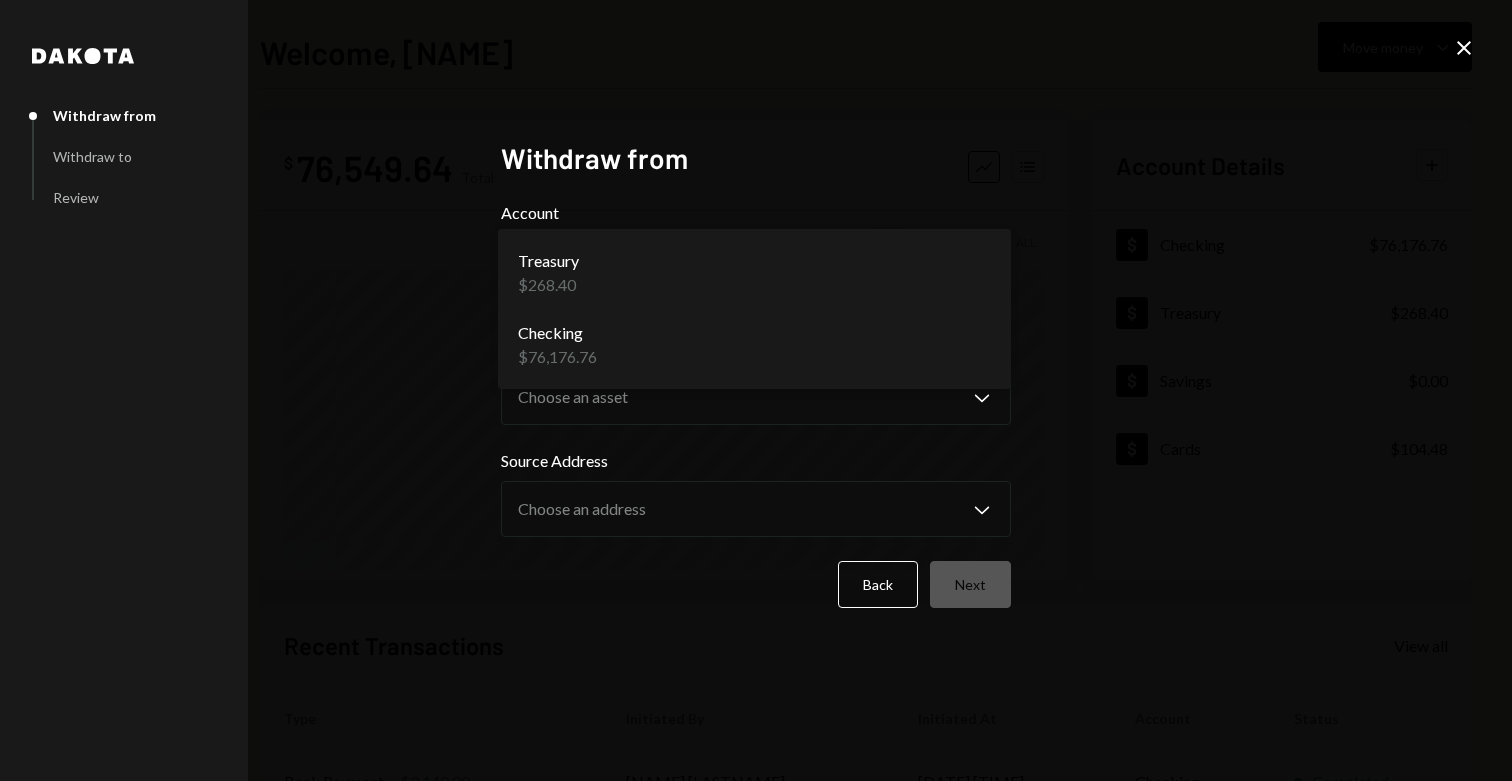 click on "**********" at bounding box center [756, 390] 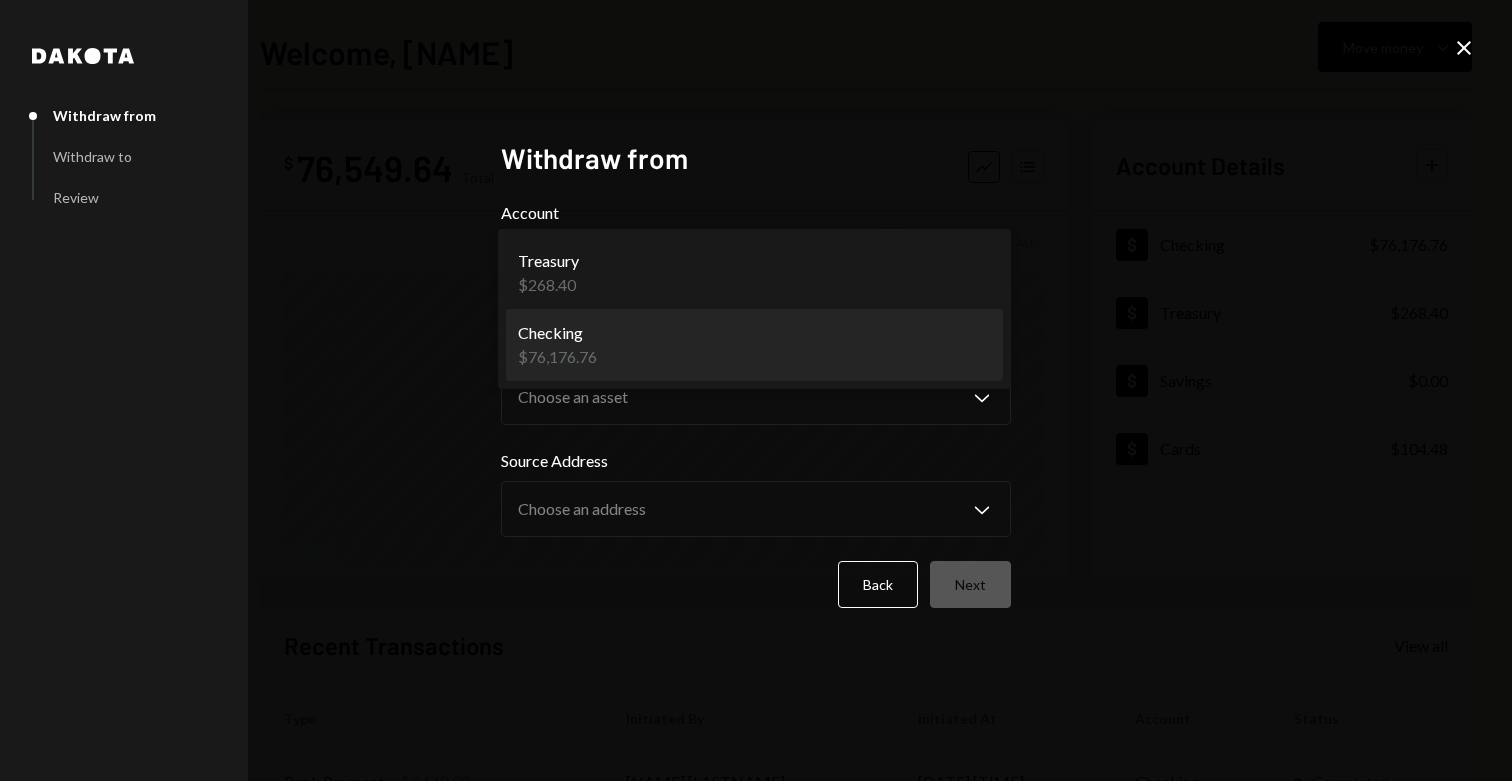 select on "**********" 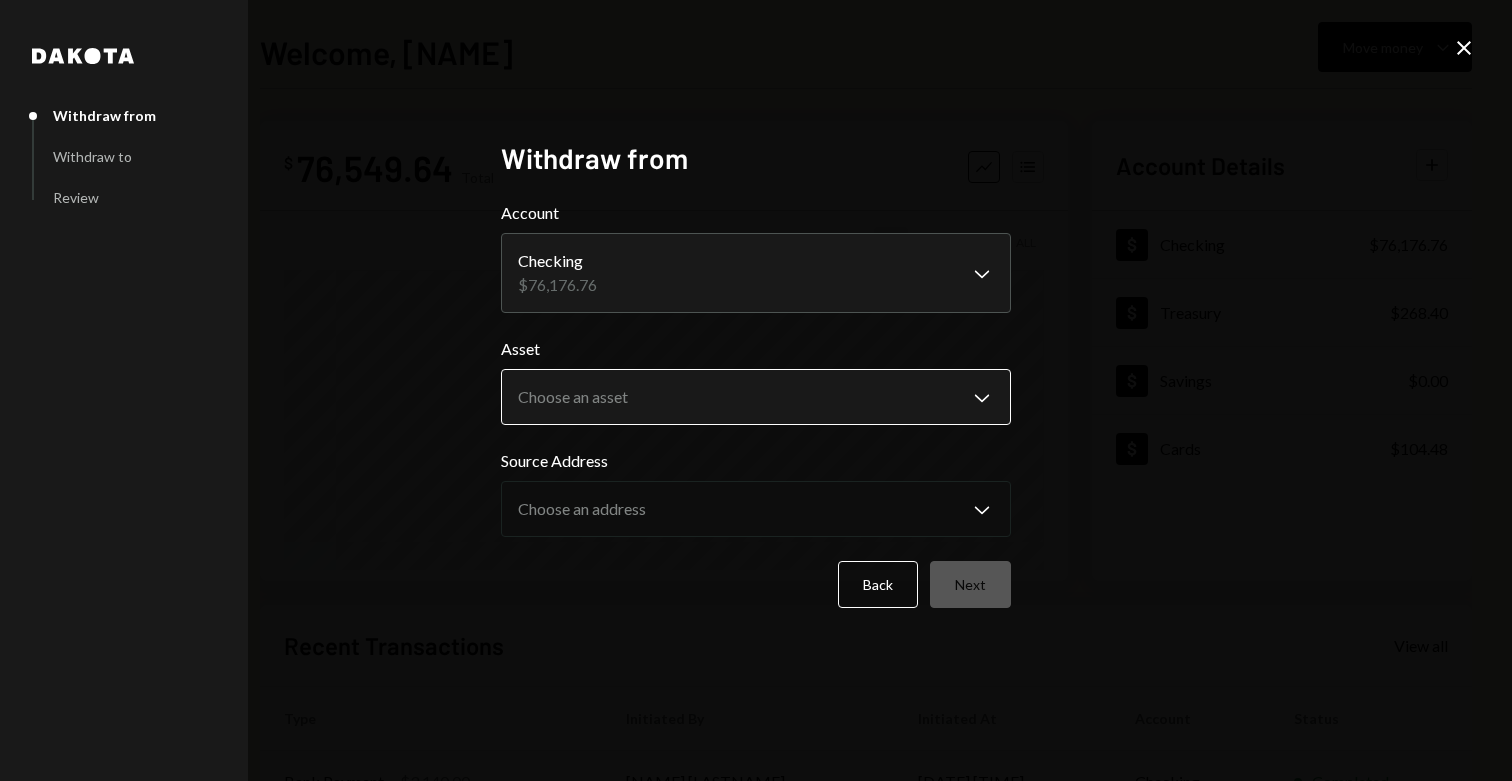 click on "**********" at bounding box center [756, 390] 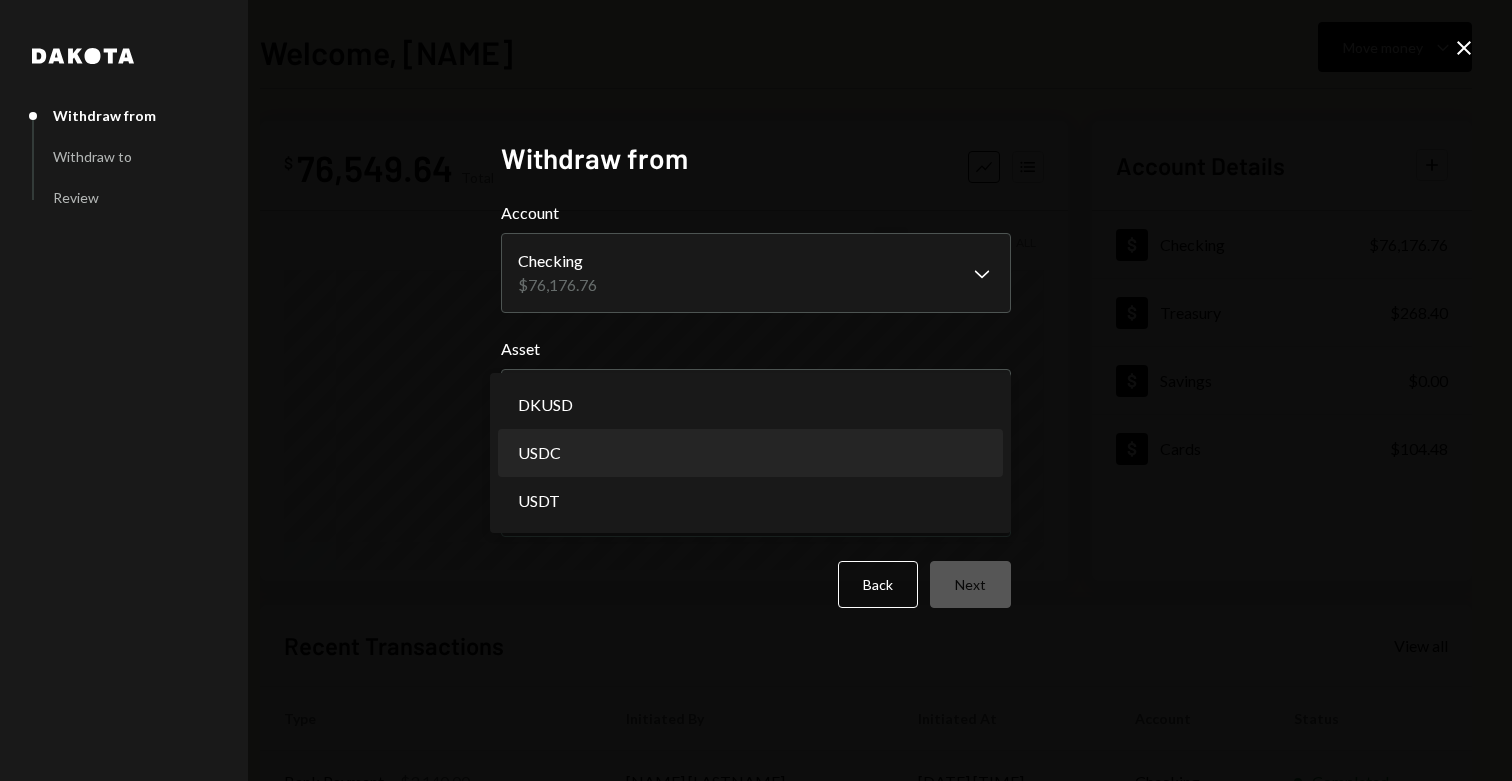 select on "****" 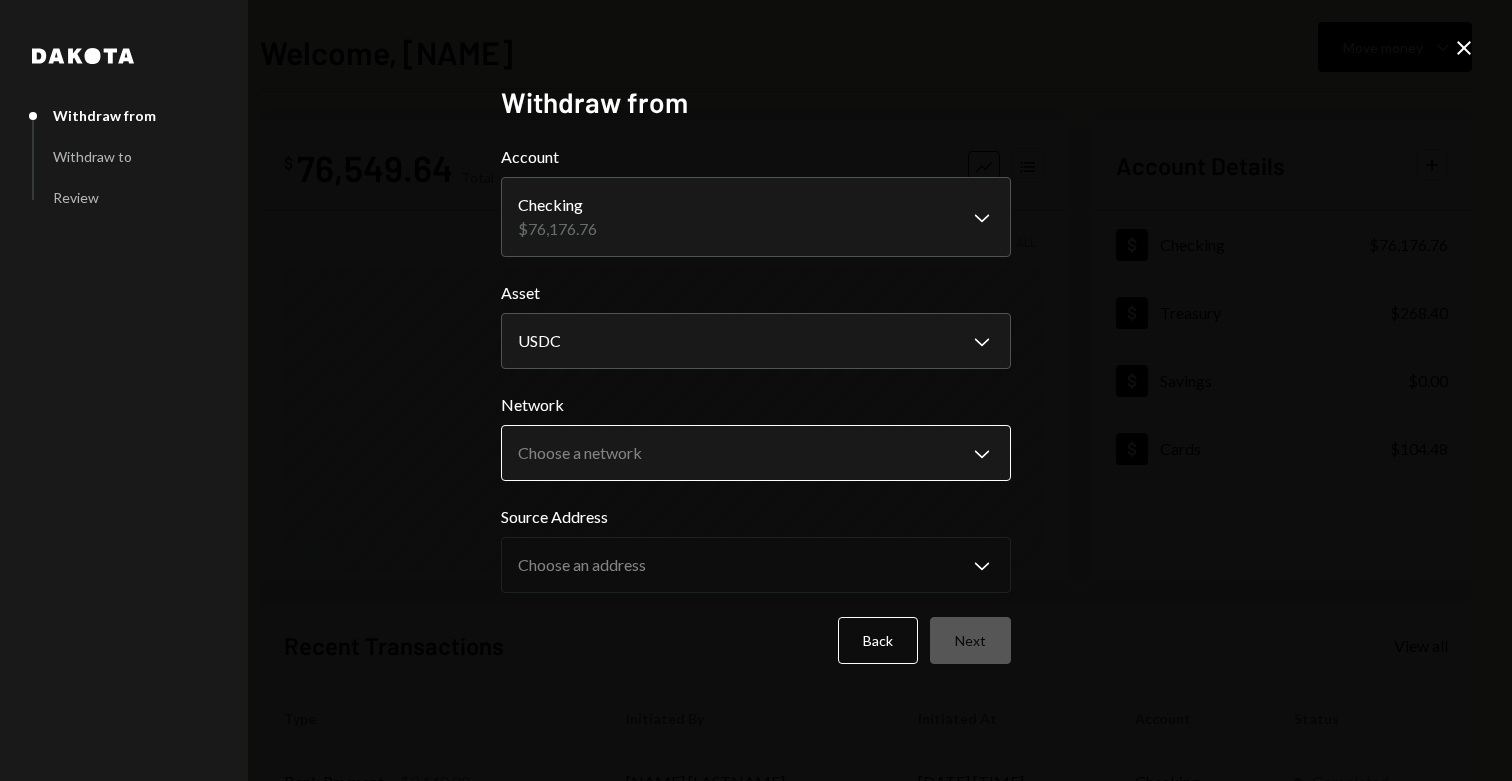 click on "**********" at bounding box center [756, 390] 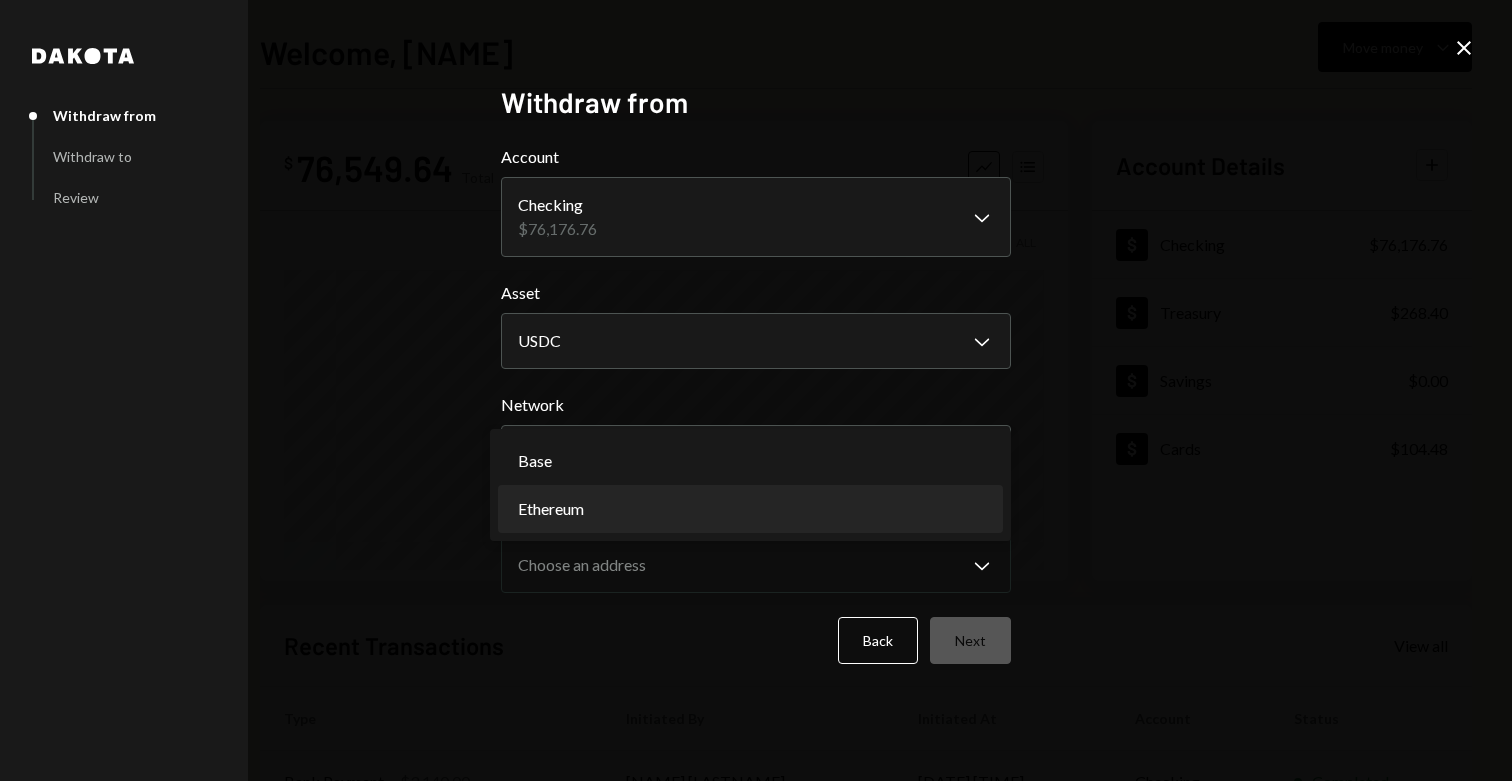 select on "**********" 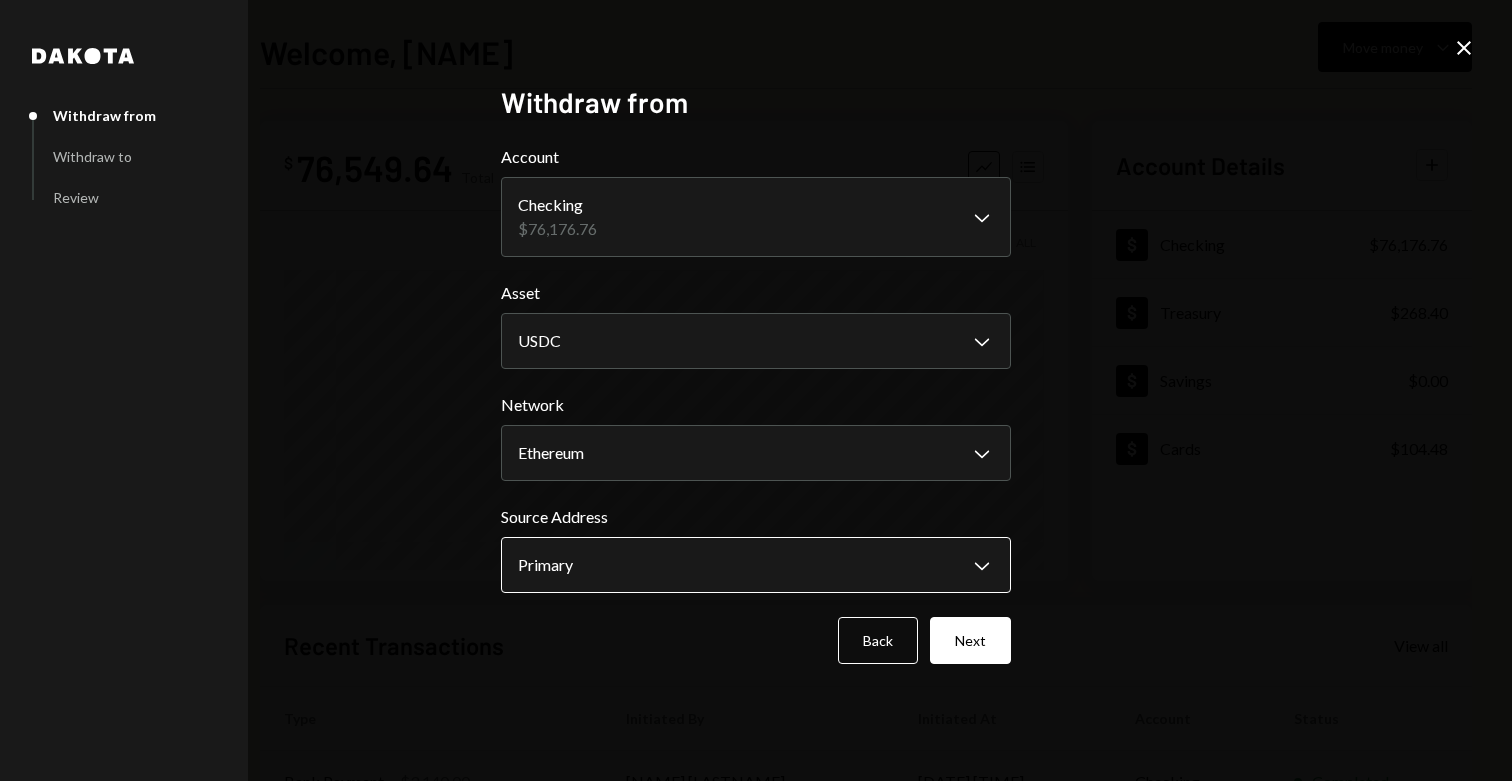 click on "**********" at bounding box center [756, 390] 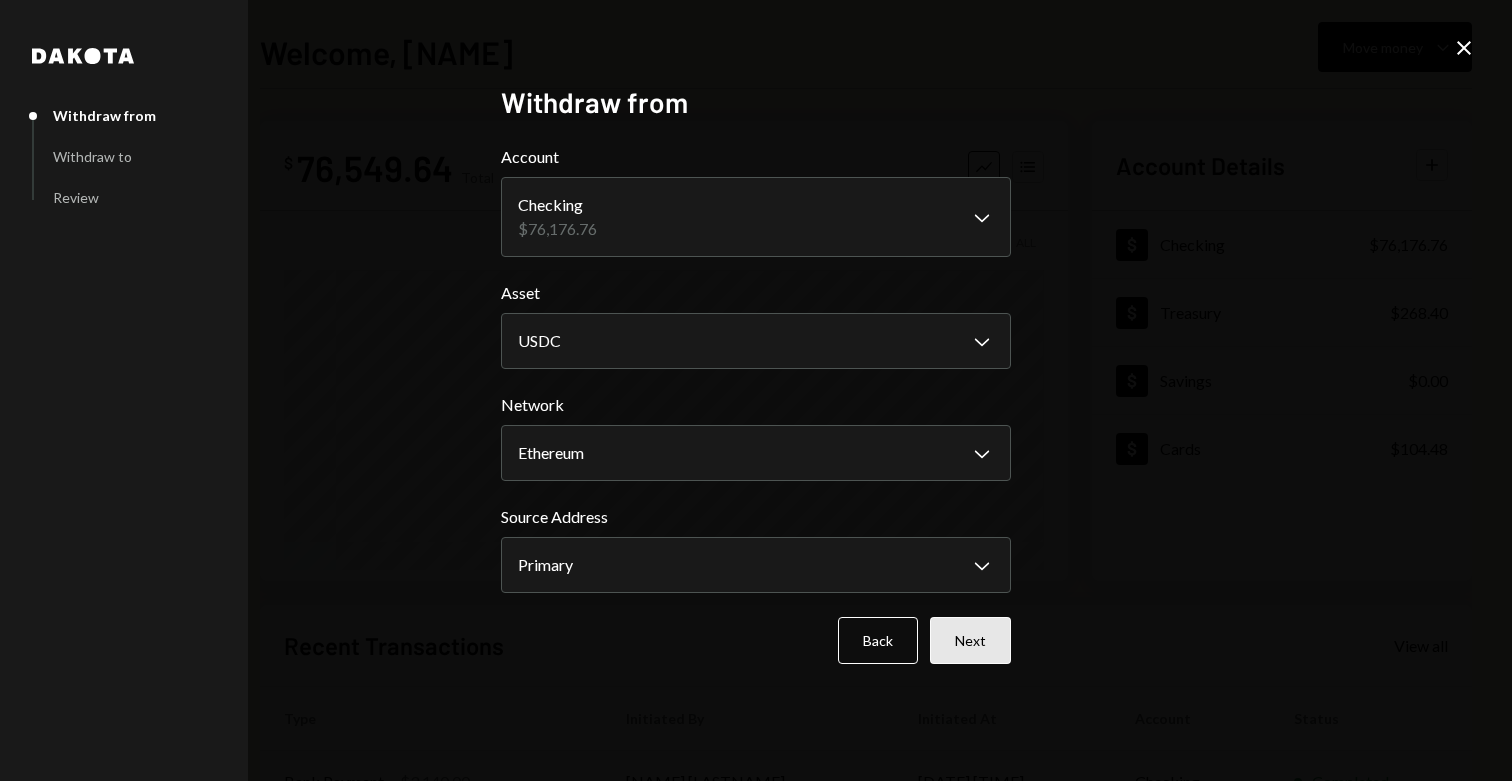 click on "Next" at bounding box center (970, 640) 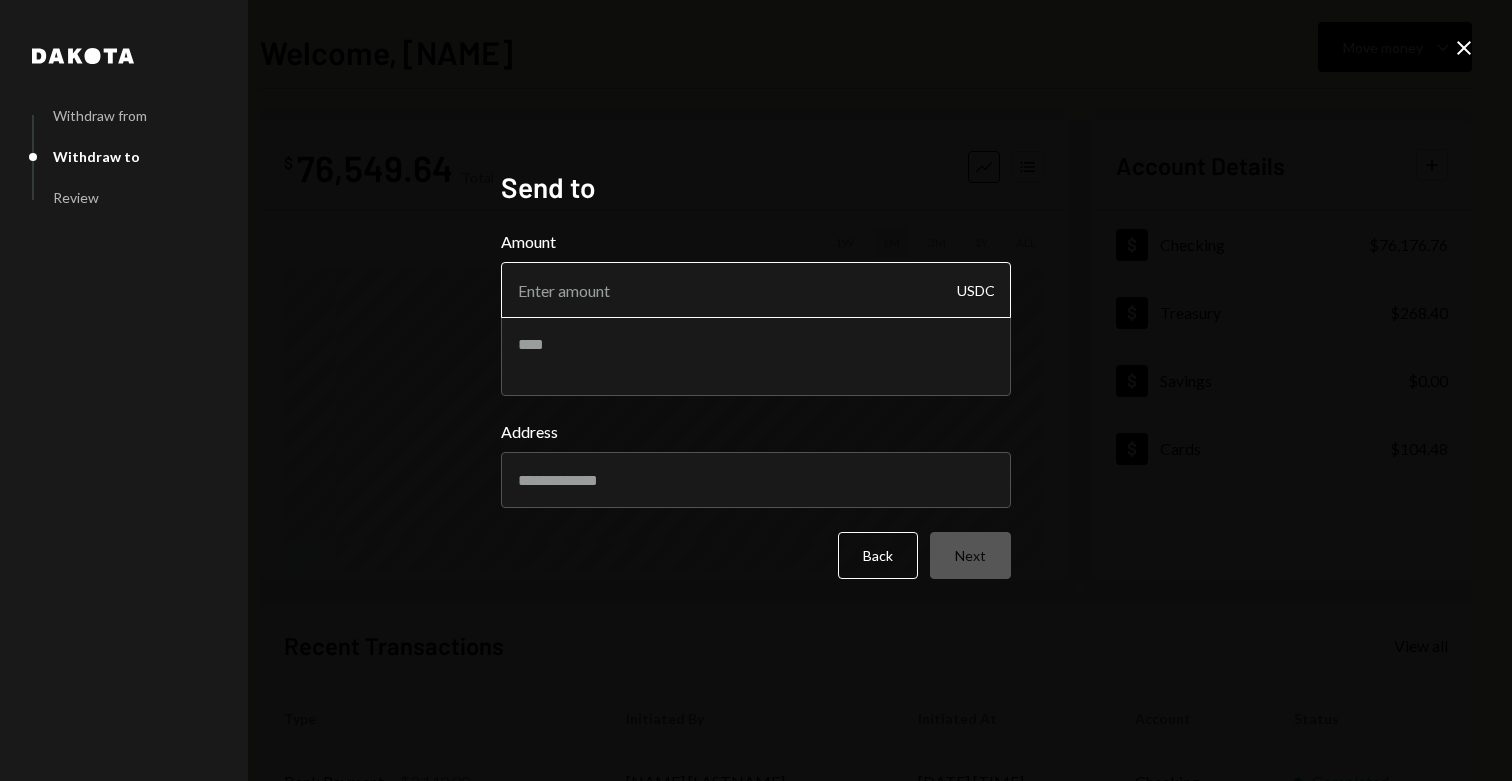 click on "Amount" at bounding box center (756, 290) 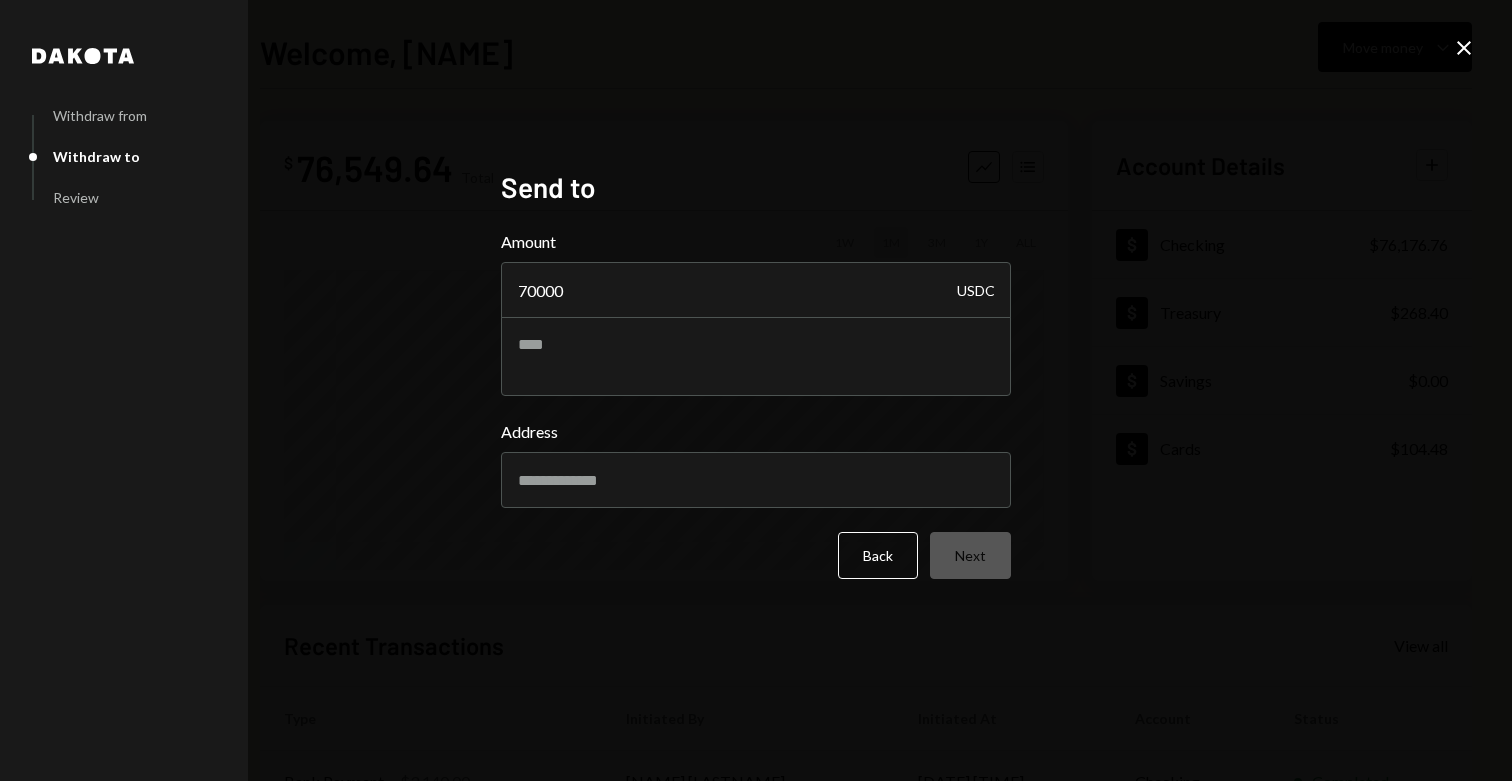 type on "70000" 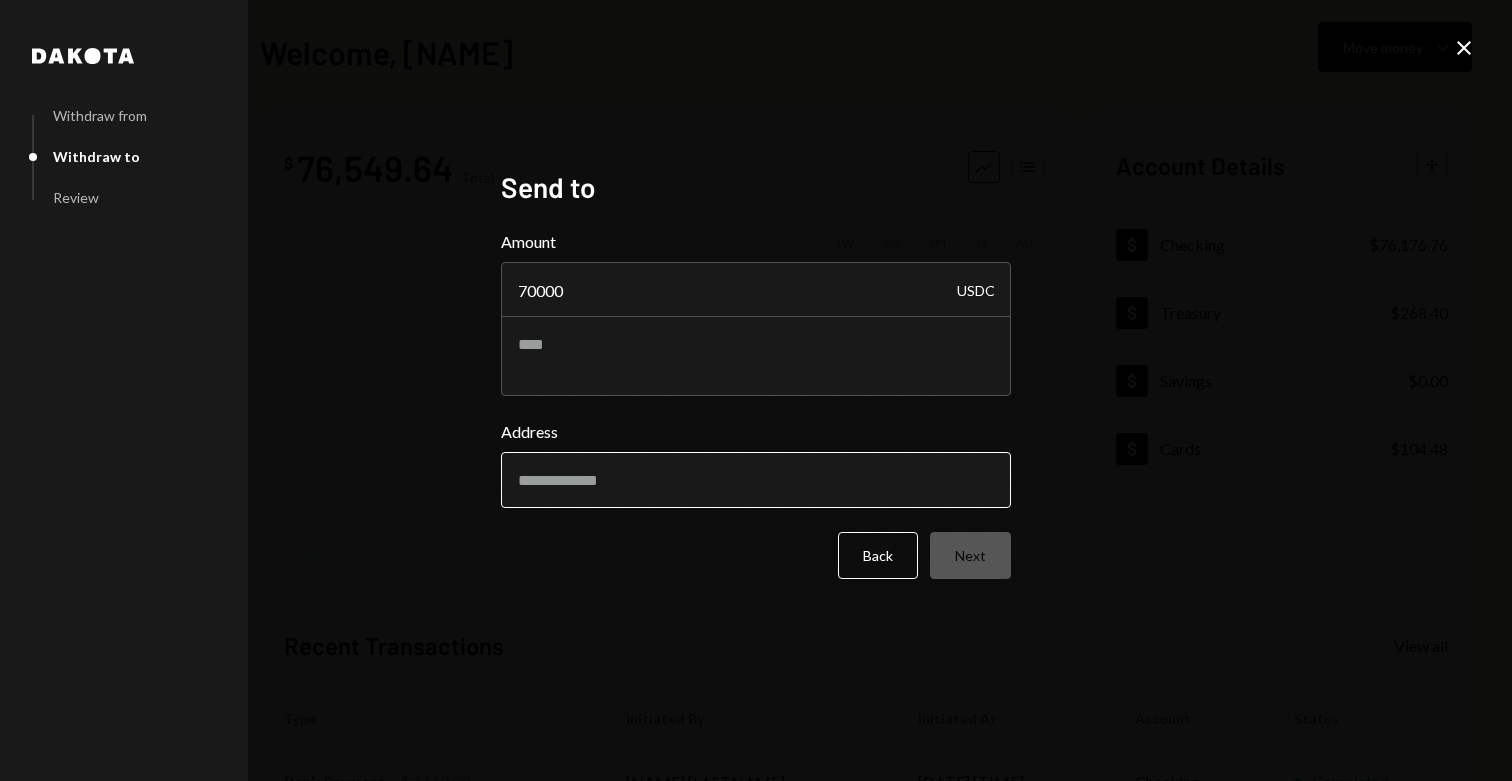 click on "Address" at bounding box center (756, 480) 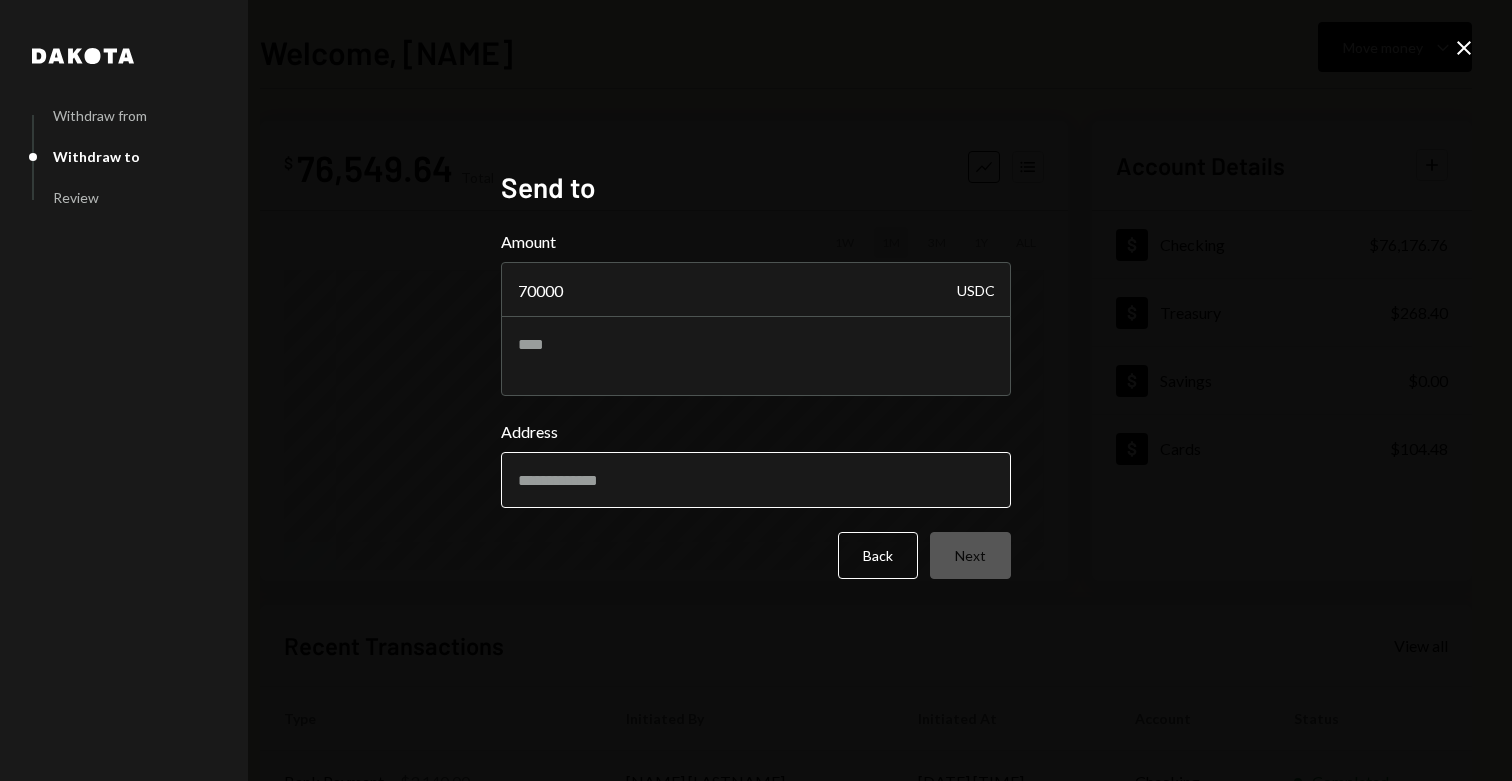 paste on "**********" 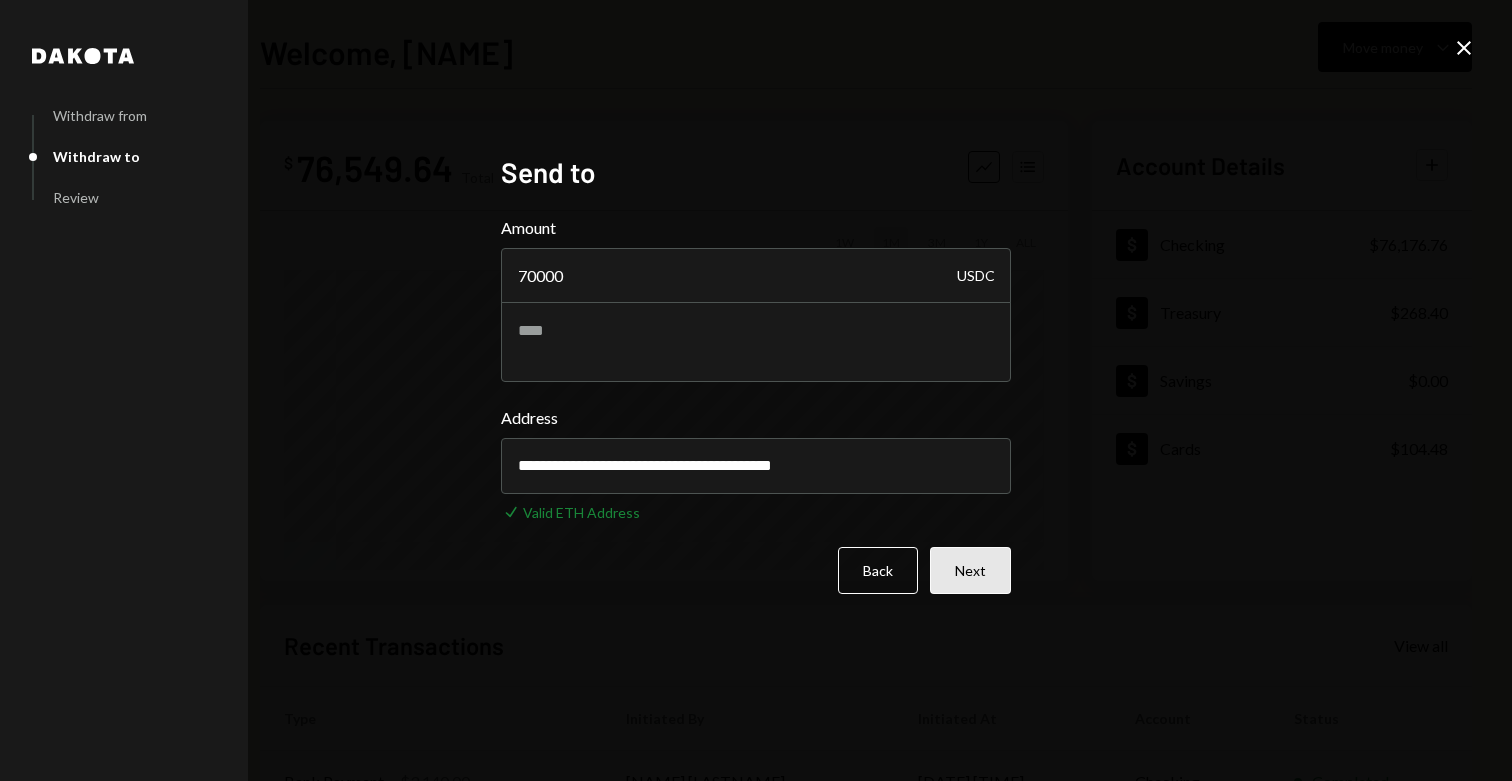 type on "**********" 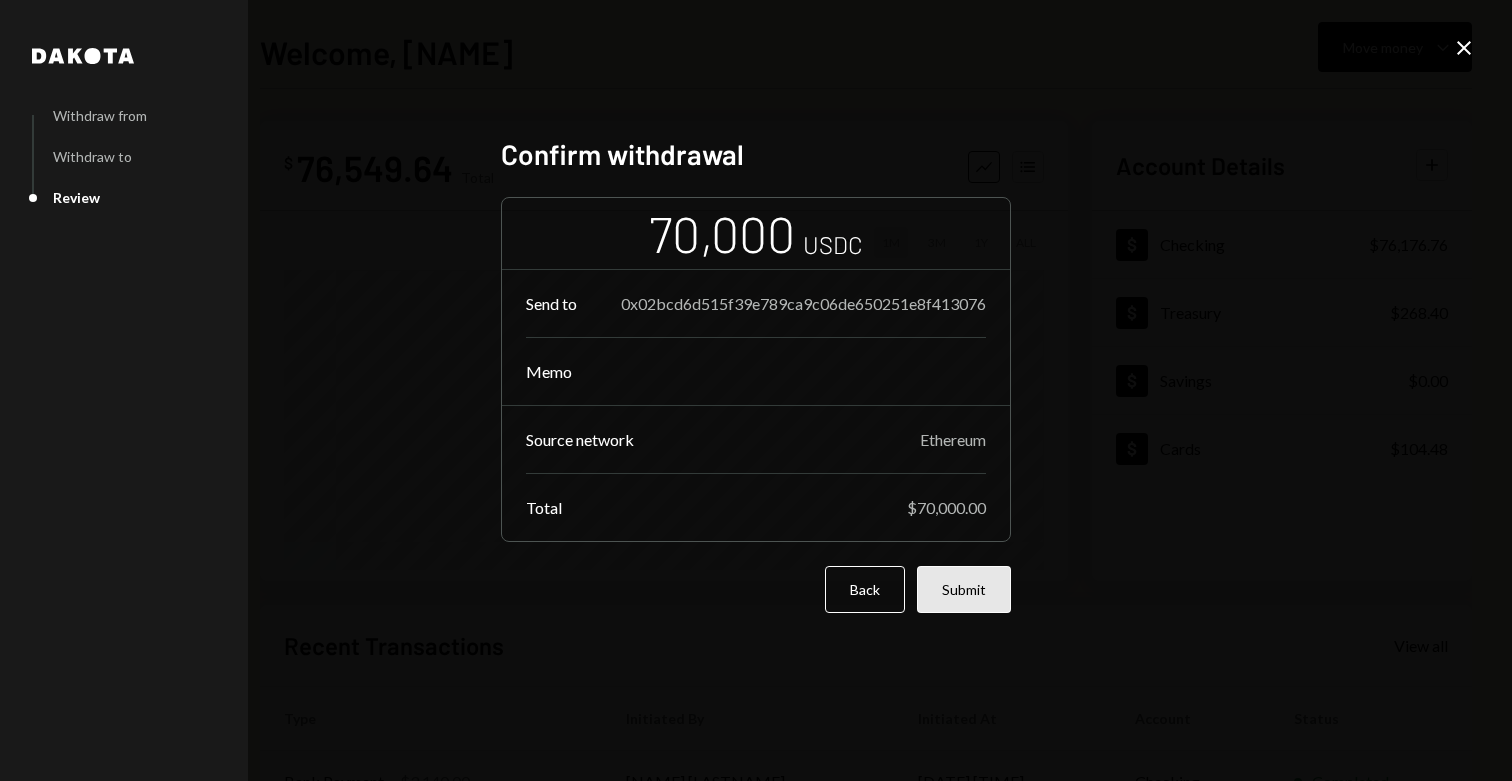 click on "Submit" at bounding box center [964, 589] 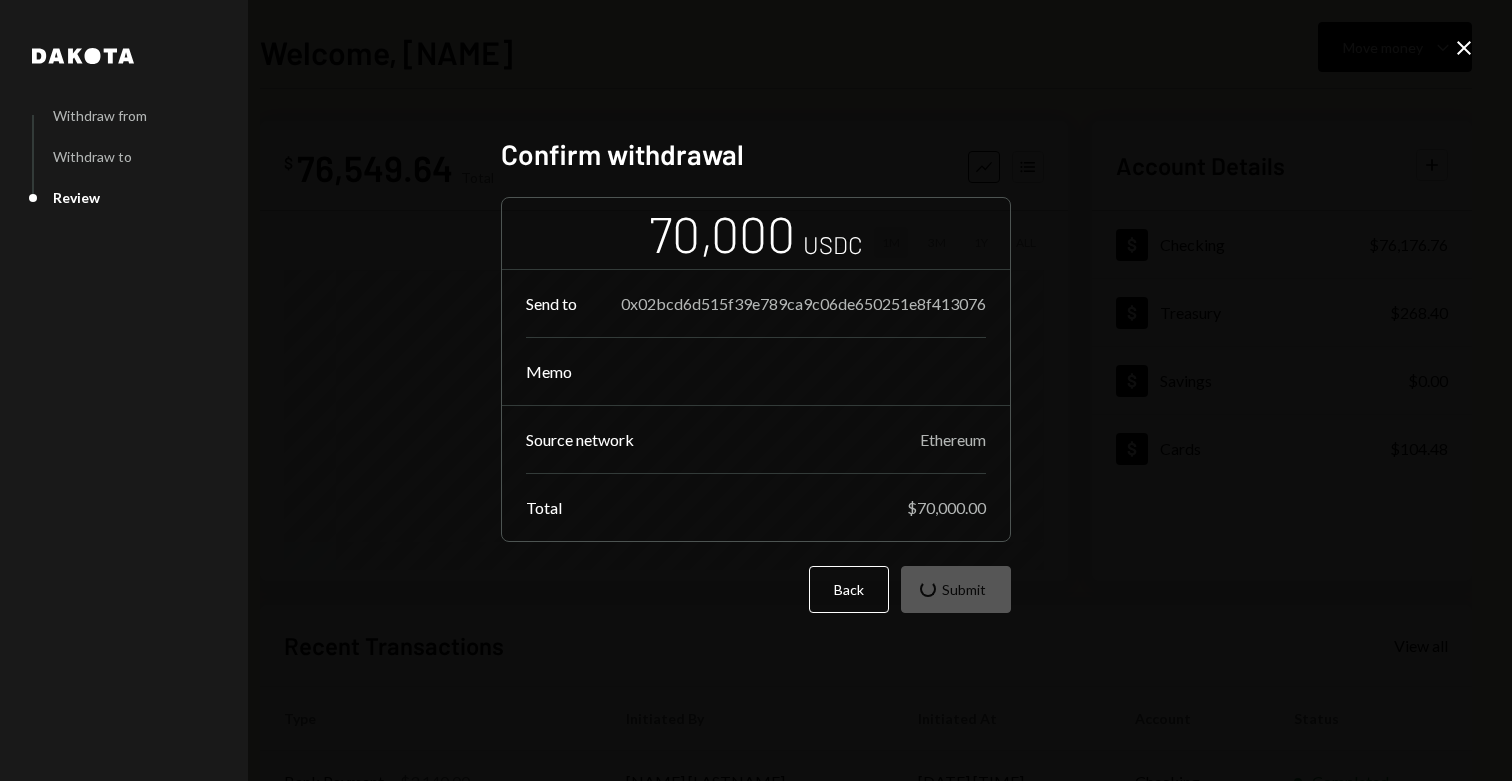 click on "Source network Ethereum" at bounding box center (756, 439) 